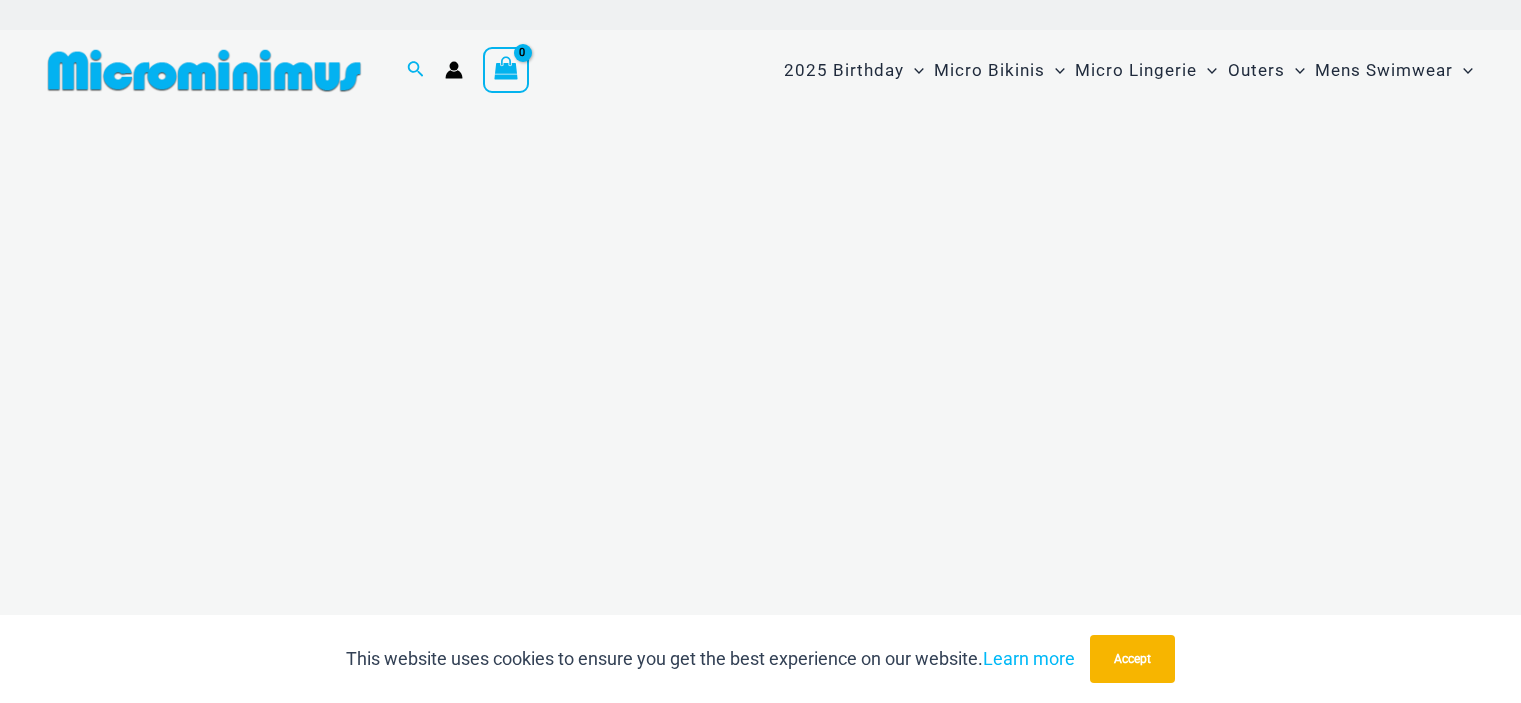 scroll, scrollTop: 0, scrollLeft: 0, axis: both 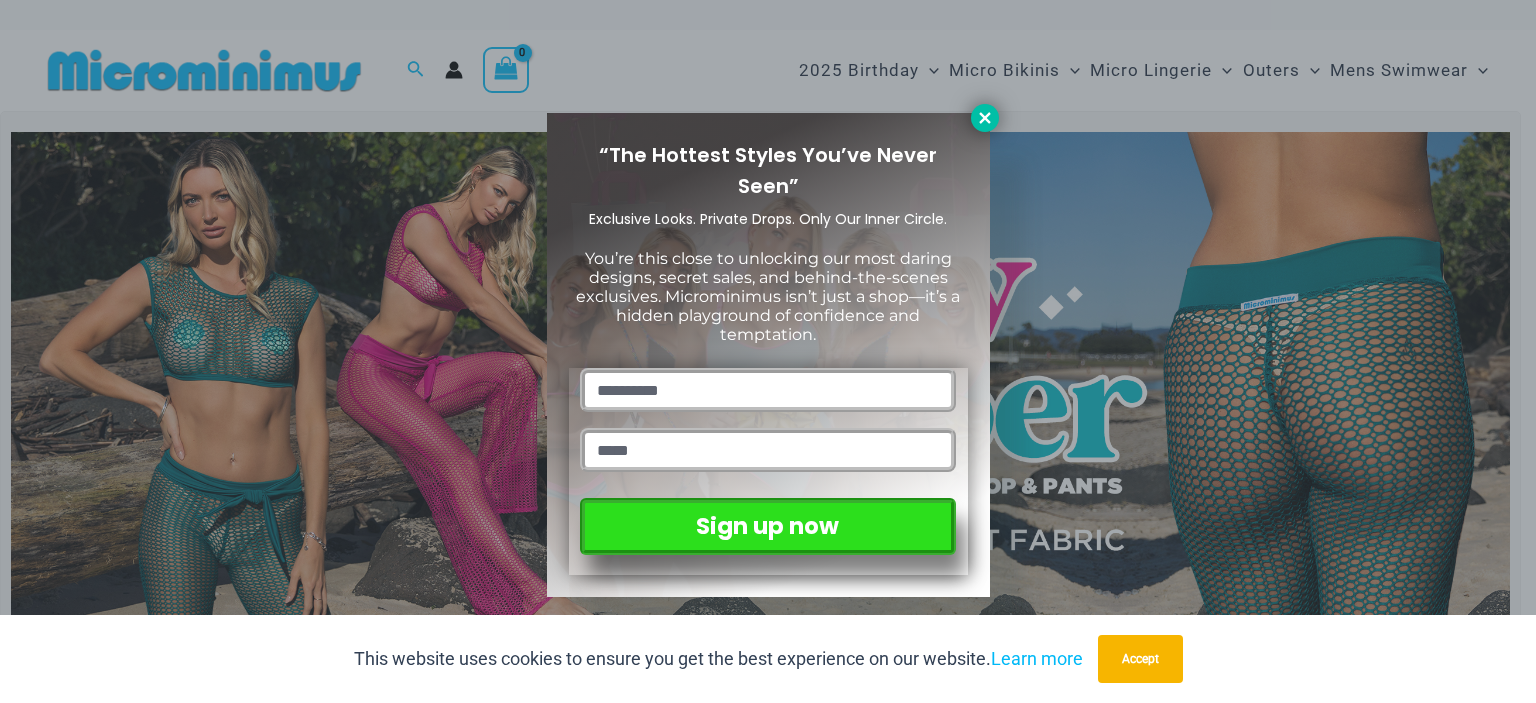 click 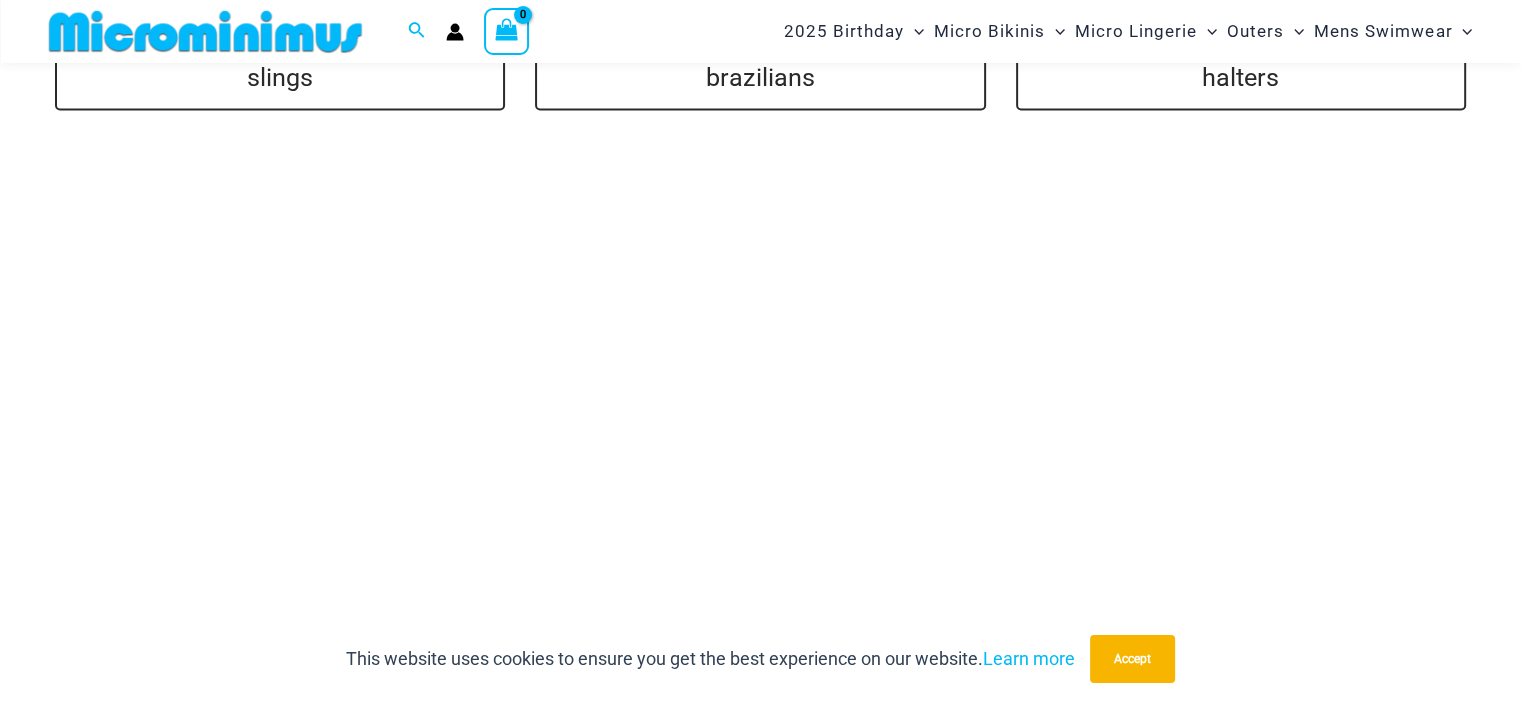 scroll, scrollTop: 4183, scrollLeft: 0, axis: vertical 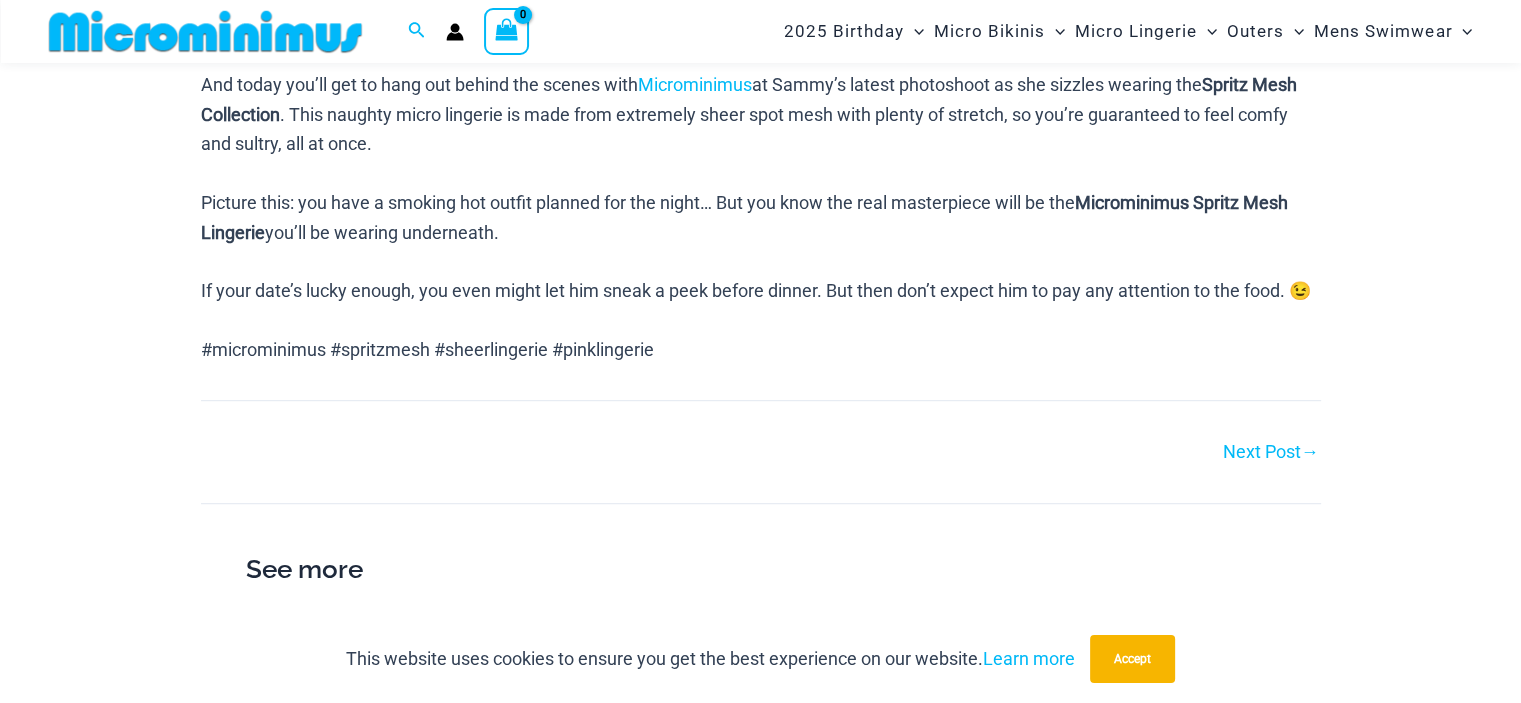 click on "Next Post  →" at bounding box center [1271, 452] 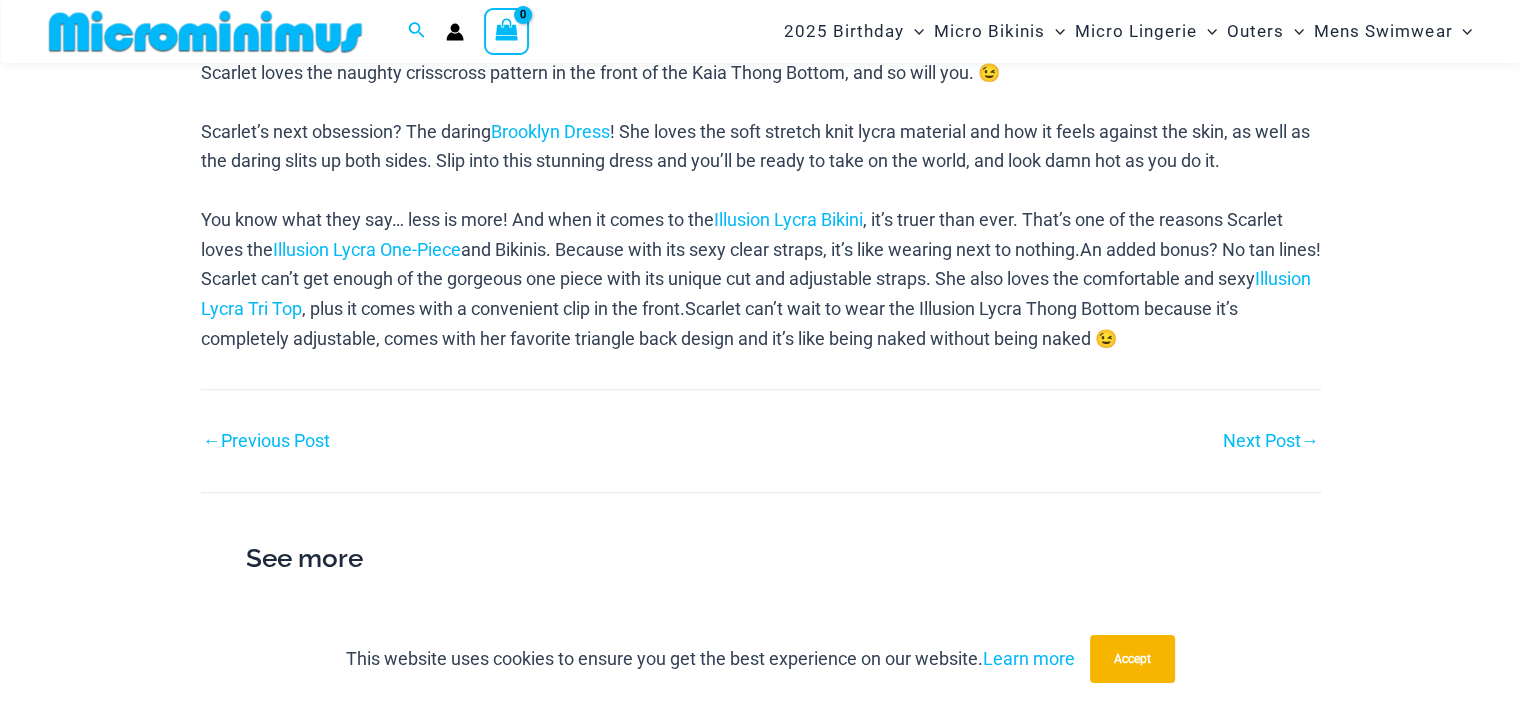 scroll, scrollTop: 1284, scrollLeft: 0, axis: vertical 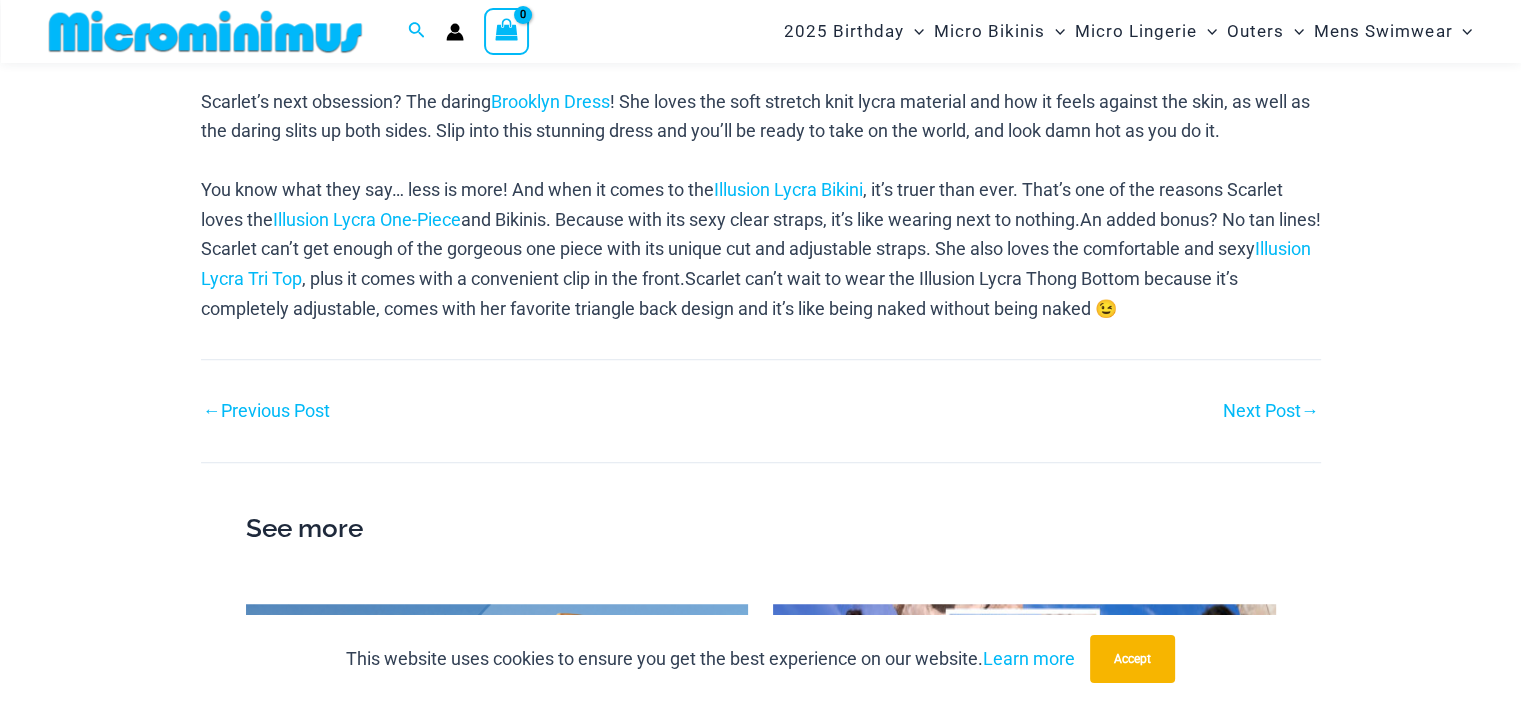 click on "Next Post  →" at bounding box center [1271, 411] 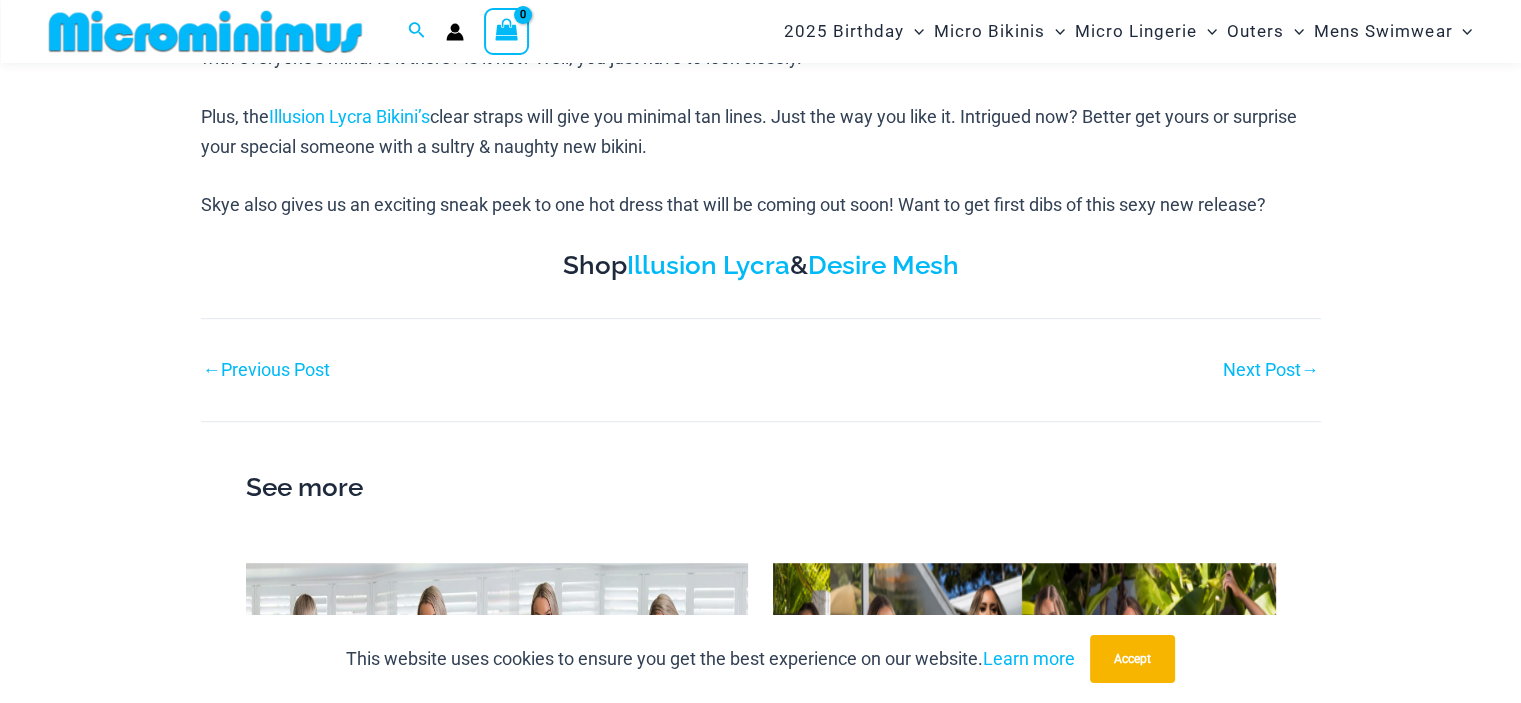 scroll, scrollTop: 1184, scrollLeft: 0, axis: vertical 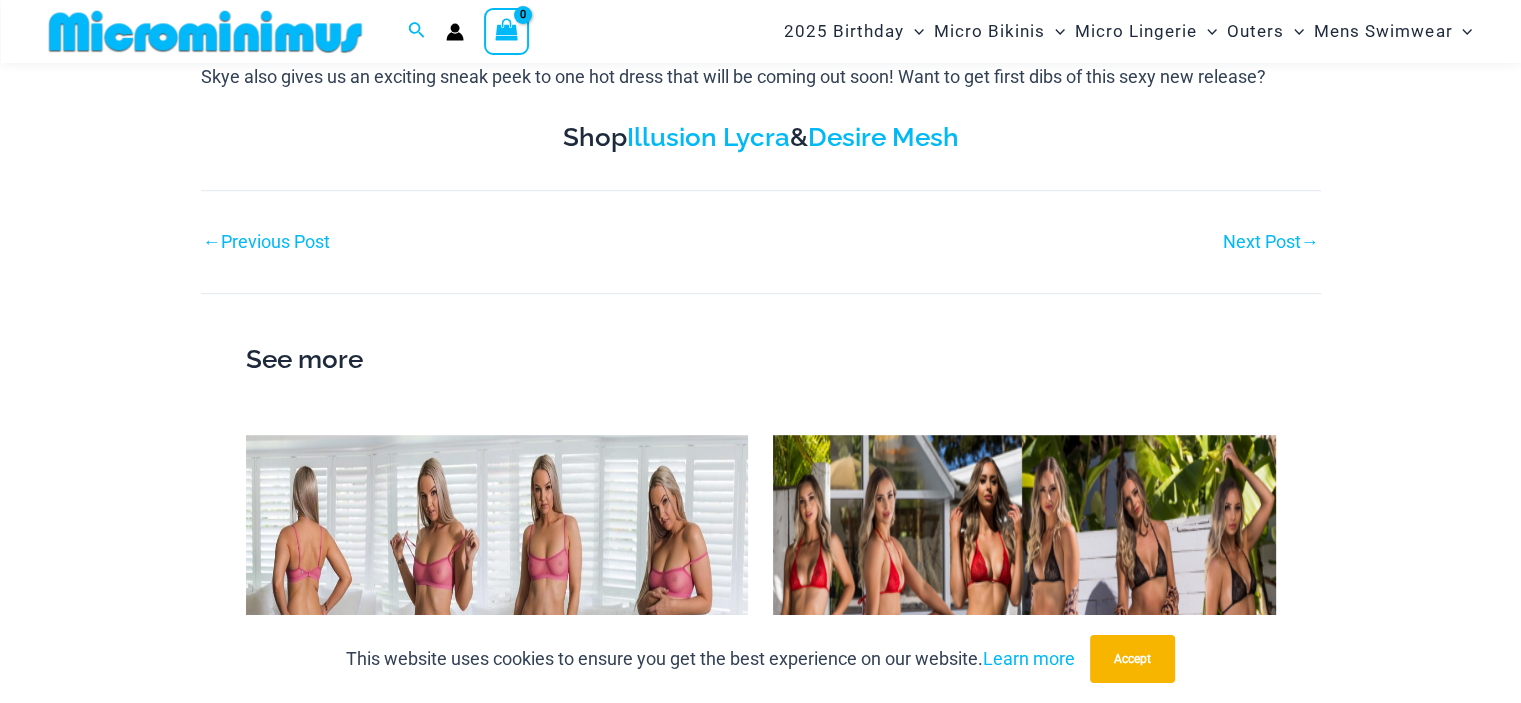 click on "Next Post  →" at bounding box center (1271, 242) 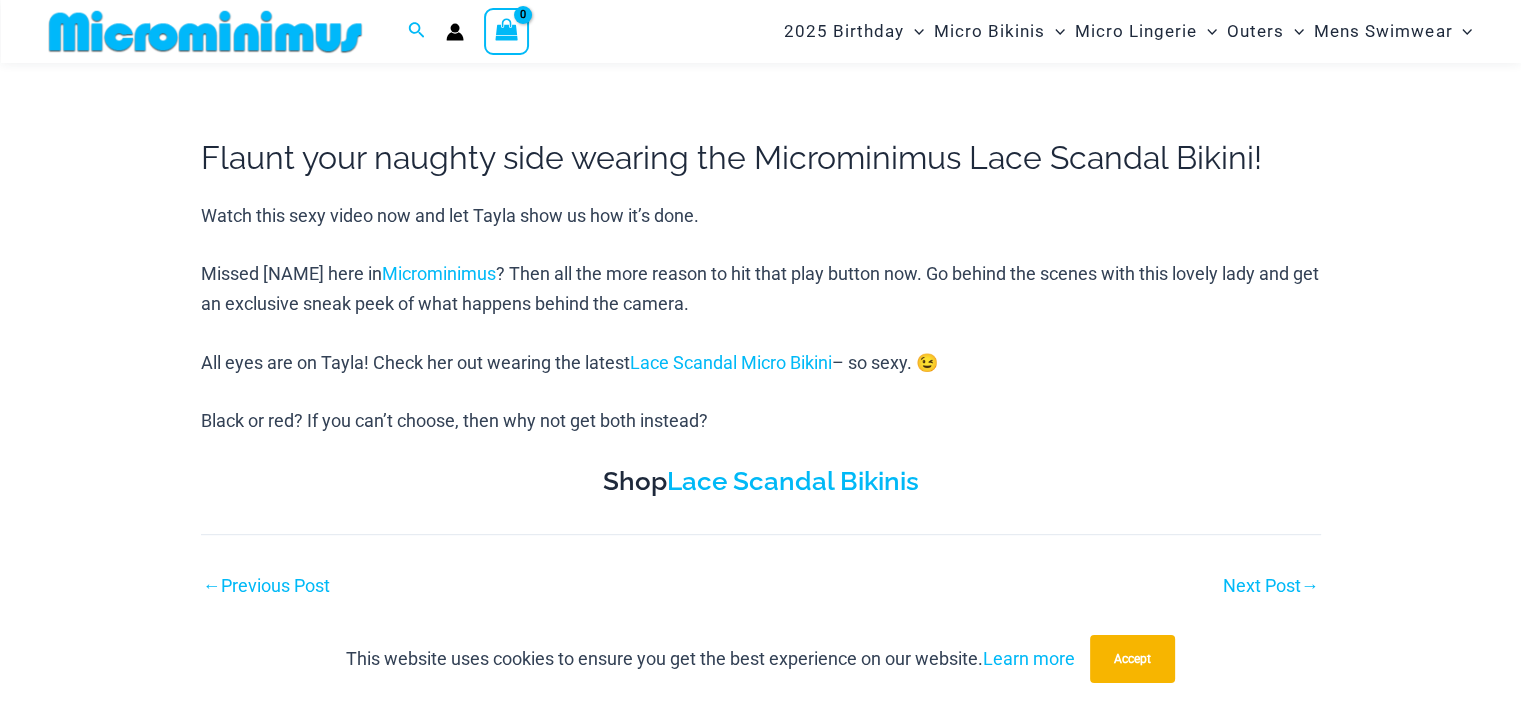 scroll, scrollTop: 783, scrollLeft: 0, axis: vertical 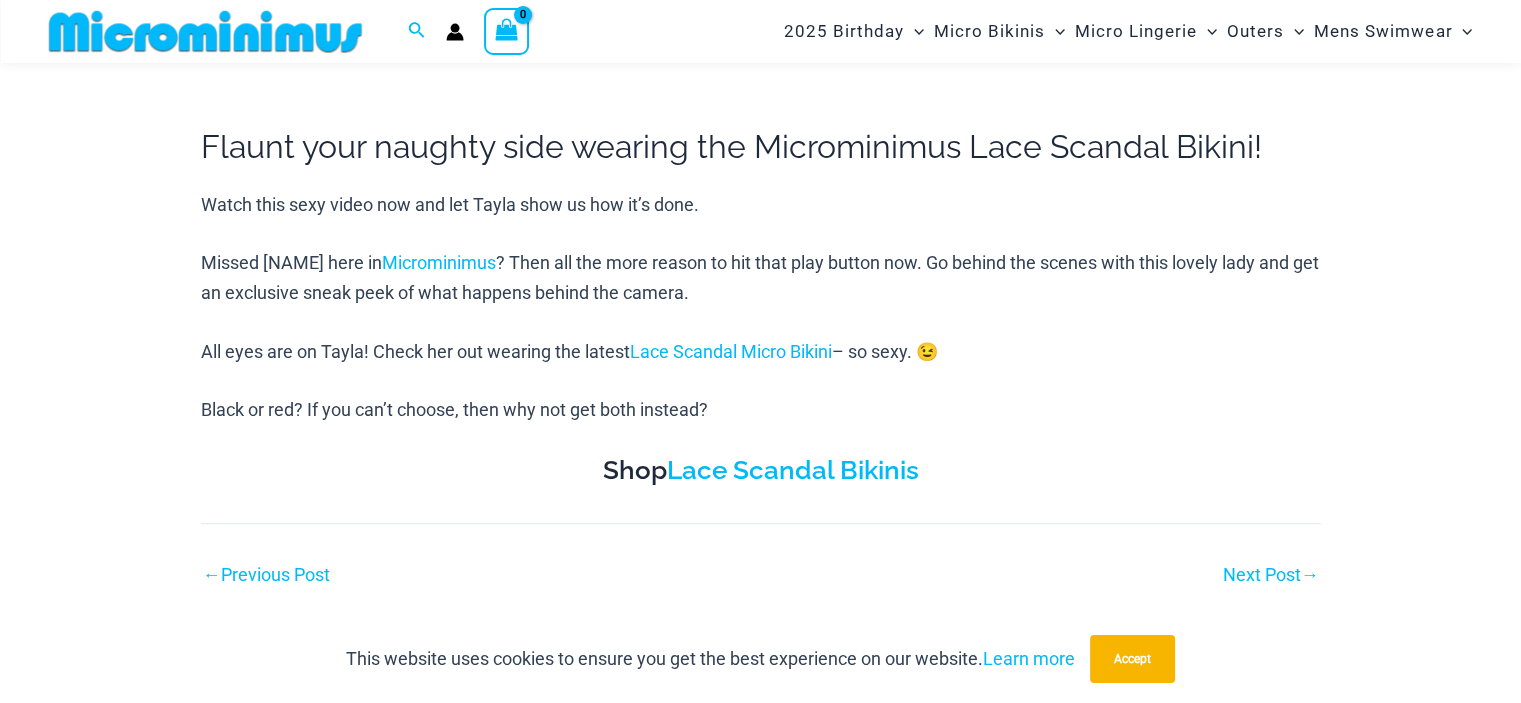 click on "Next Post  →" at bounding box center (1271, 575) 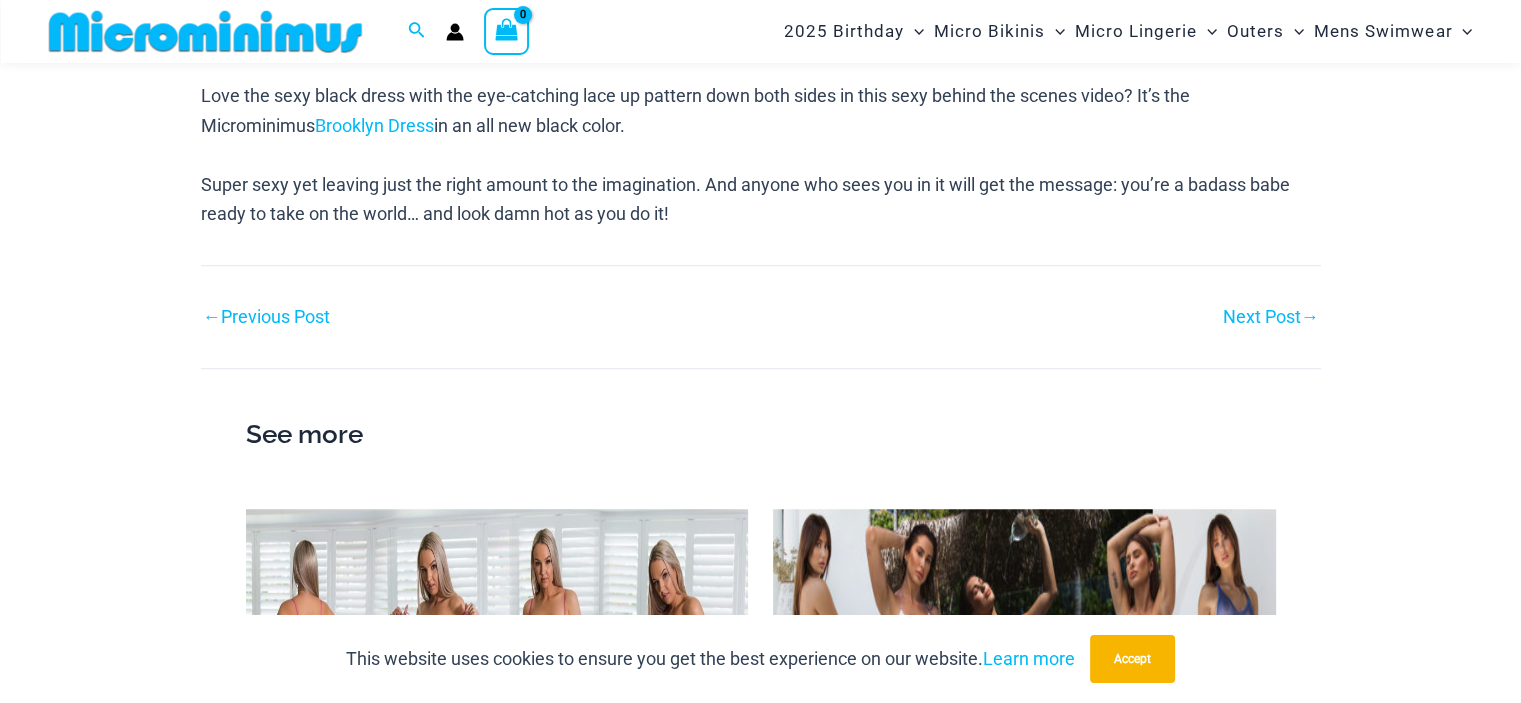 scroll, scrollTop: 1484, scrollLeft: 0, axis: vertical 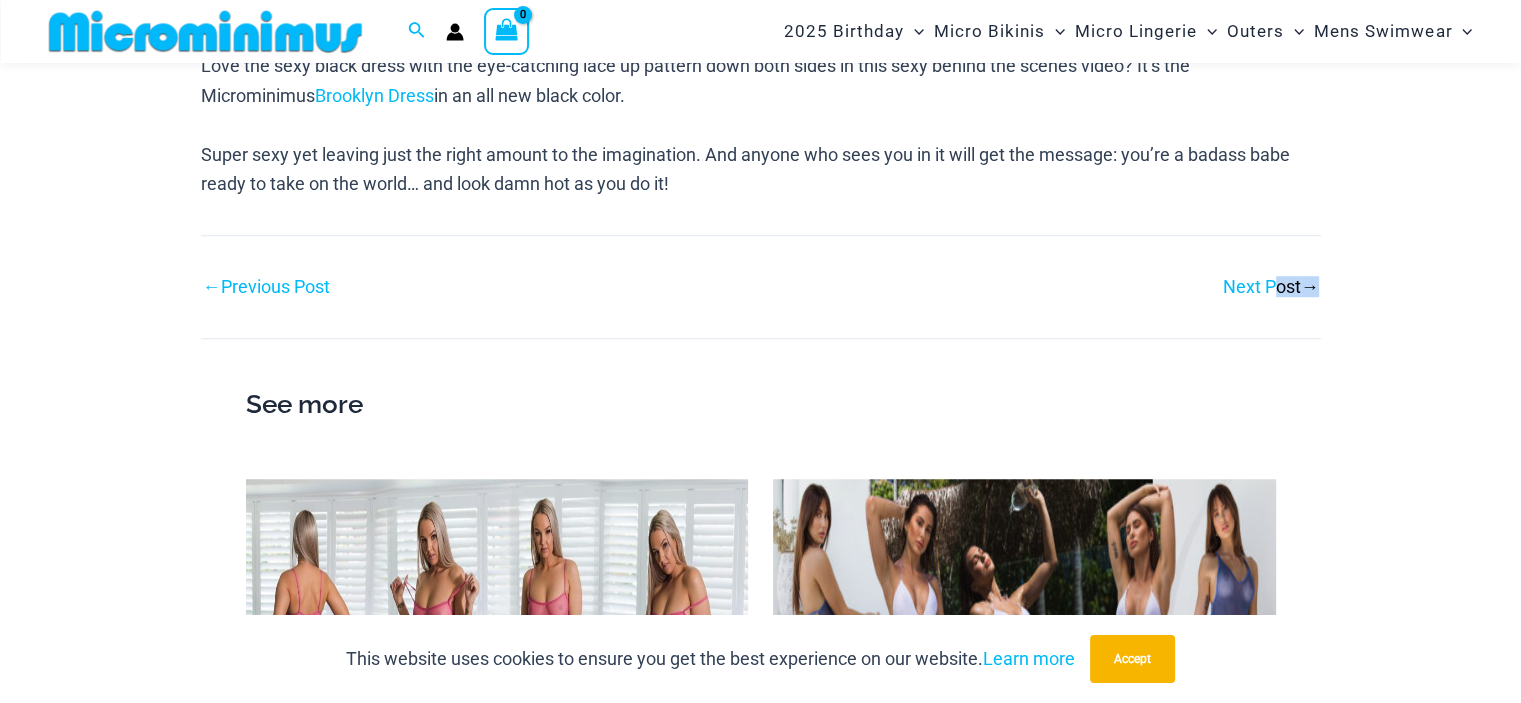 click on "Next Post  →" at bounding box center (1041, 287) 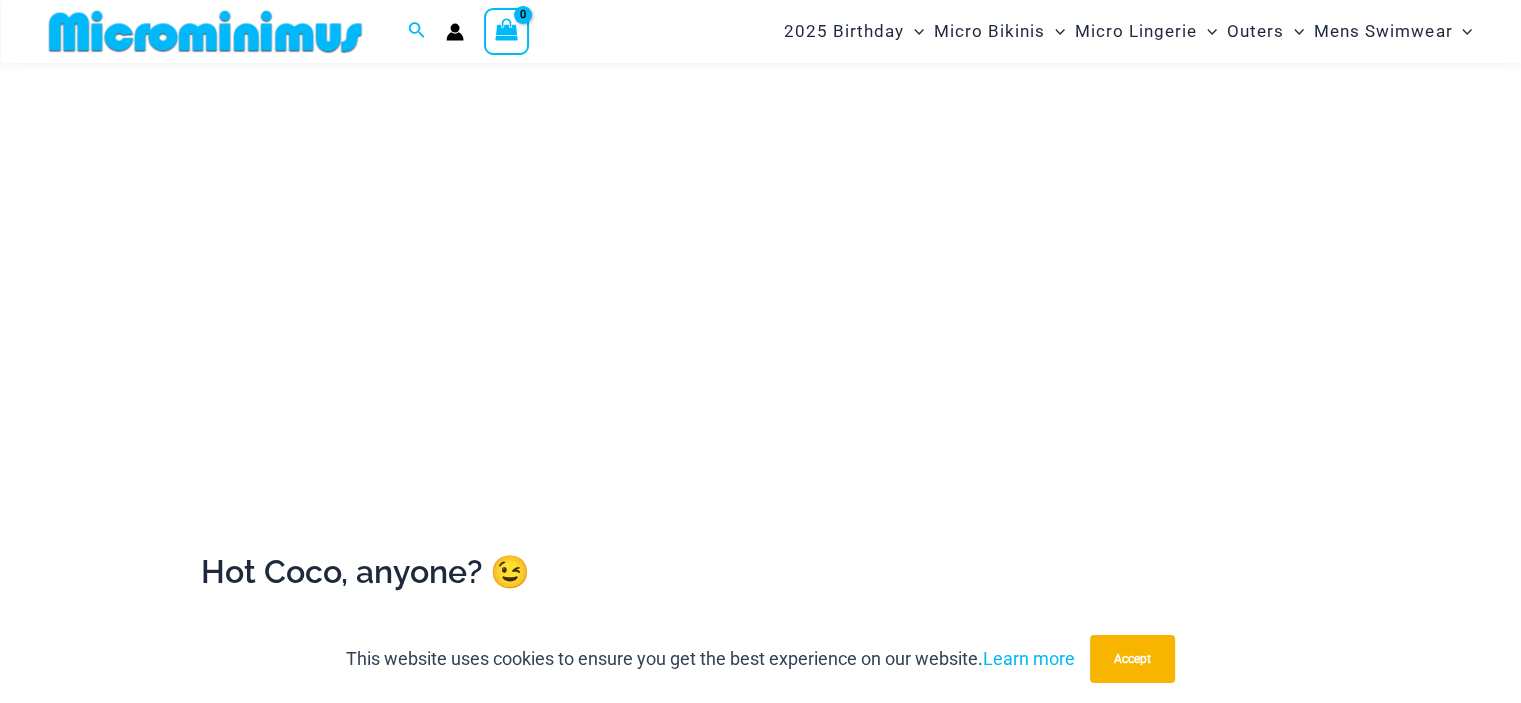 scroll, scrollTop: 284, scrollLeft: 0, axis: vertical 